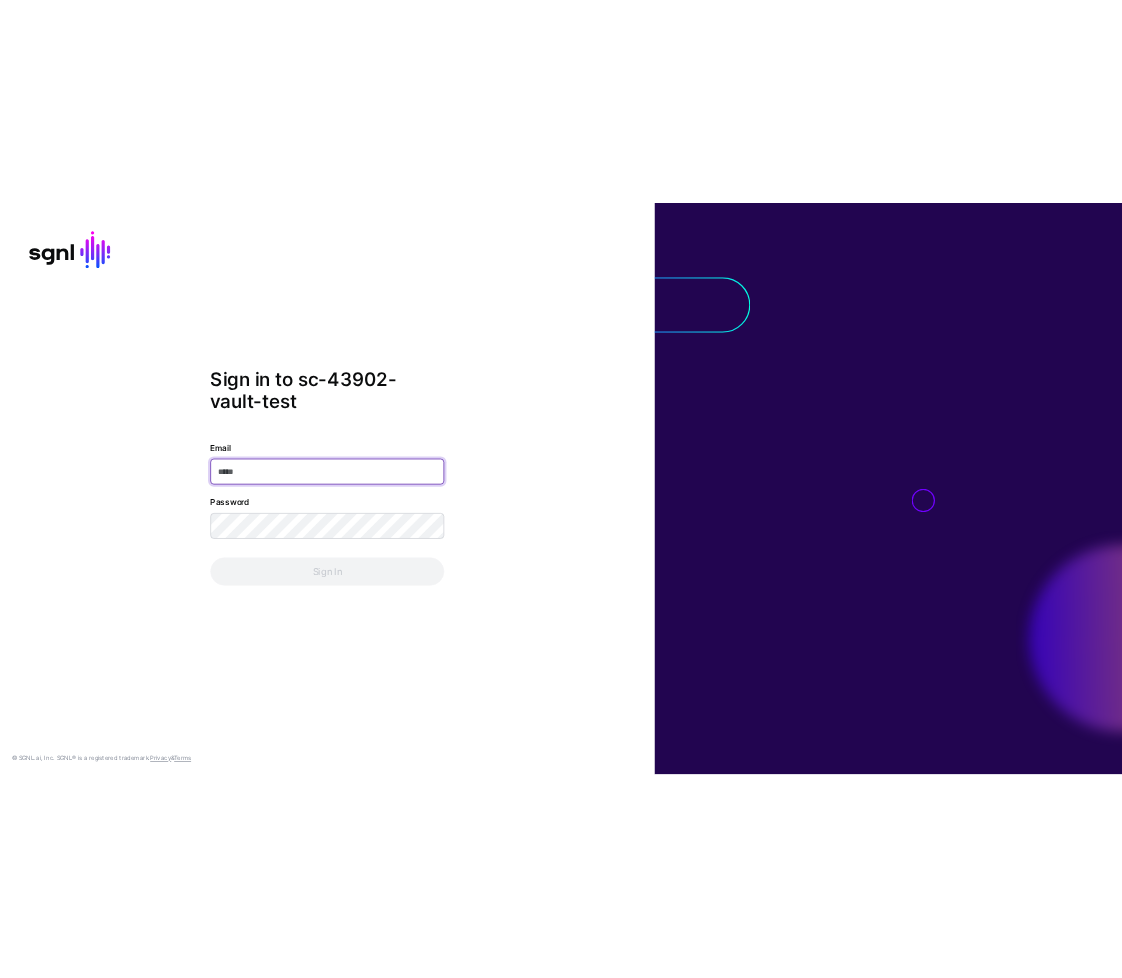 scroll, scrollTop: 0, scrollLeft: 0, axis: both 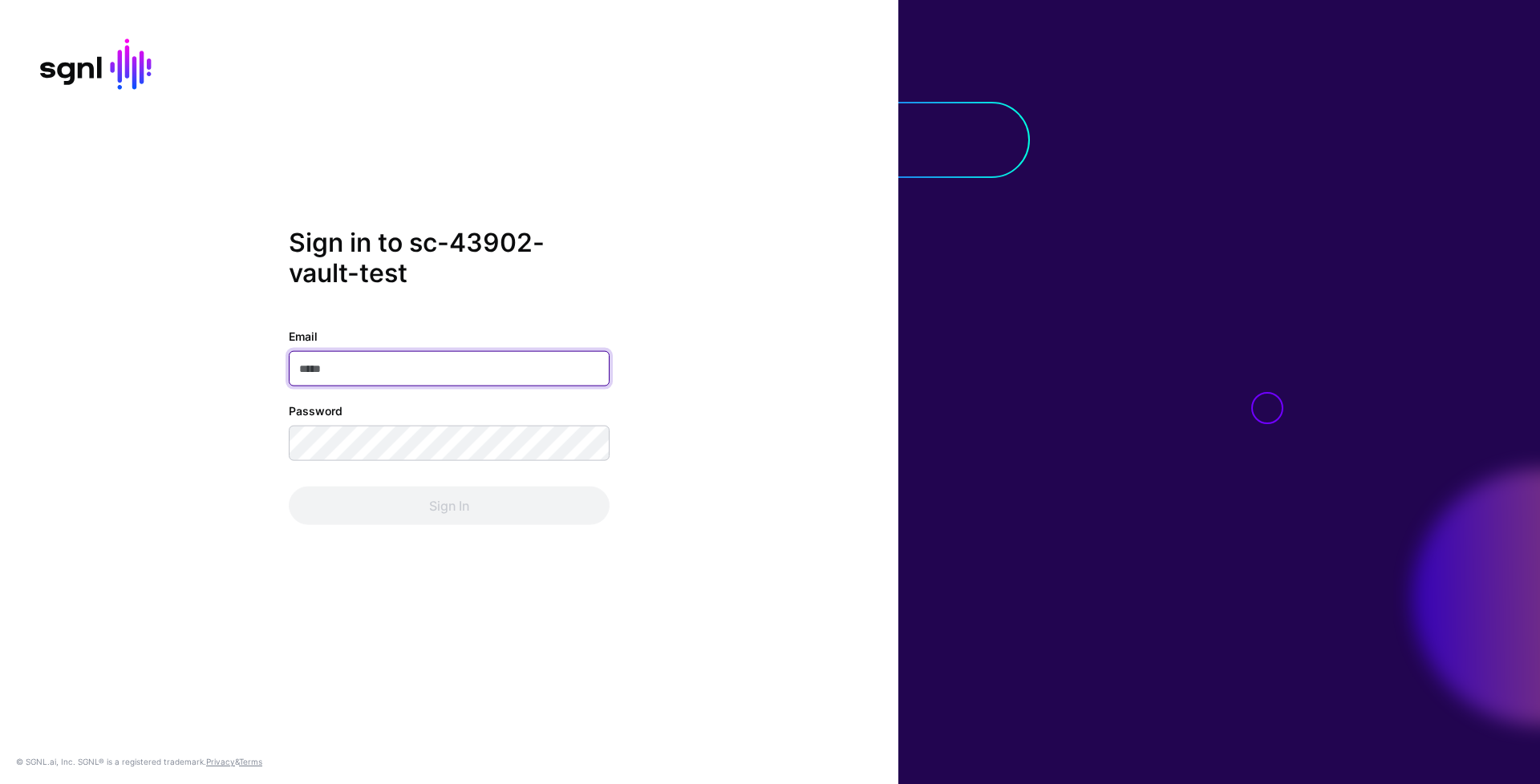 click on "Email" at bounding box center (449, 368) 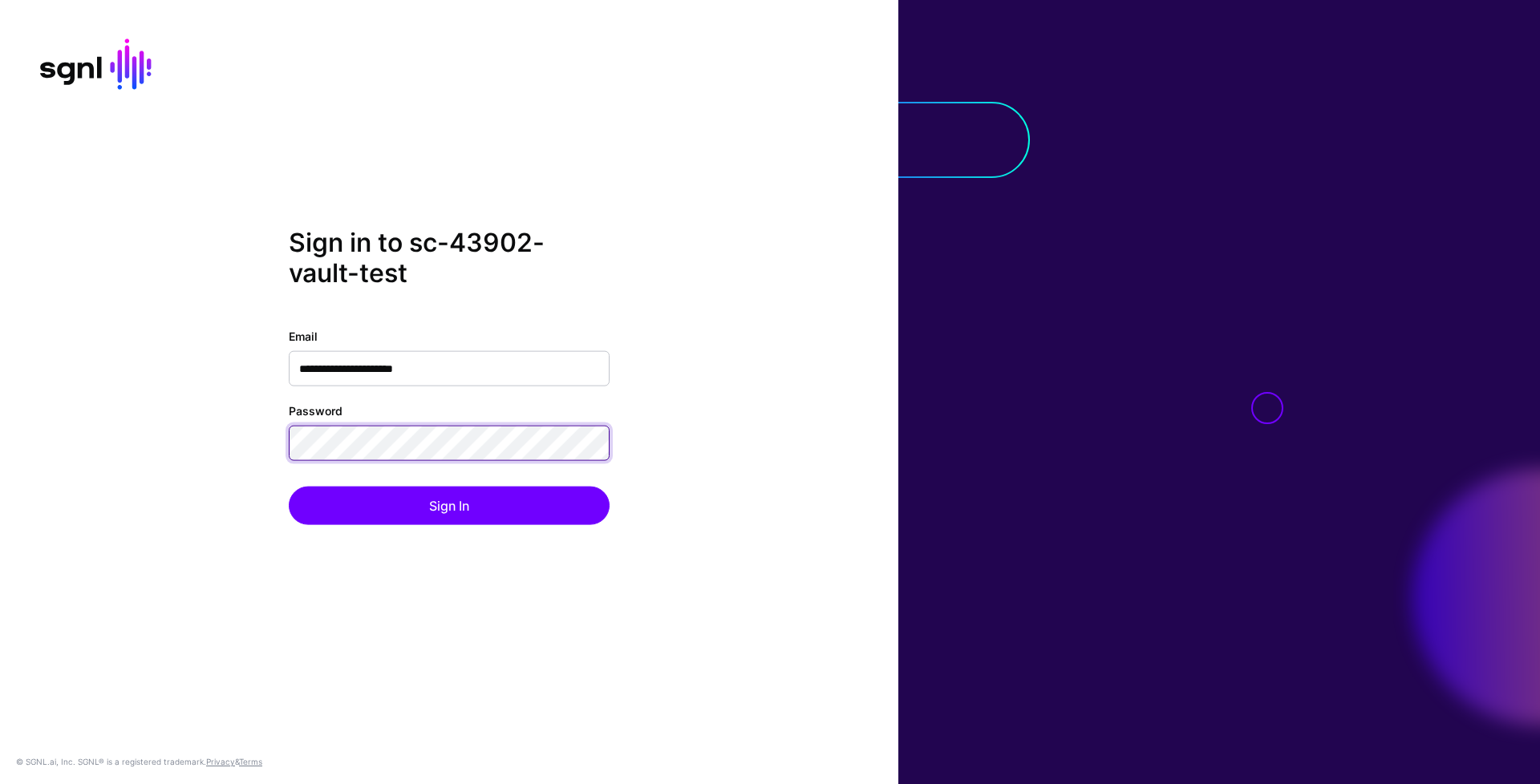 click on "Sign In" 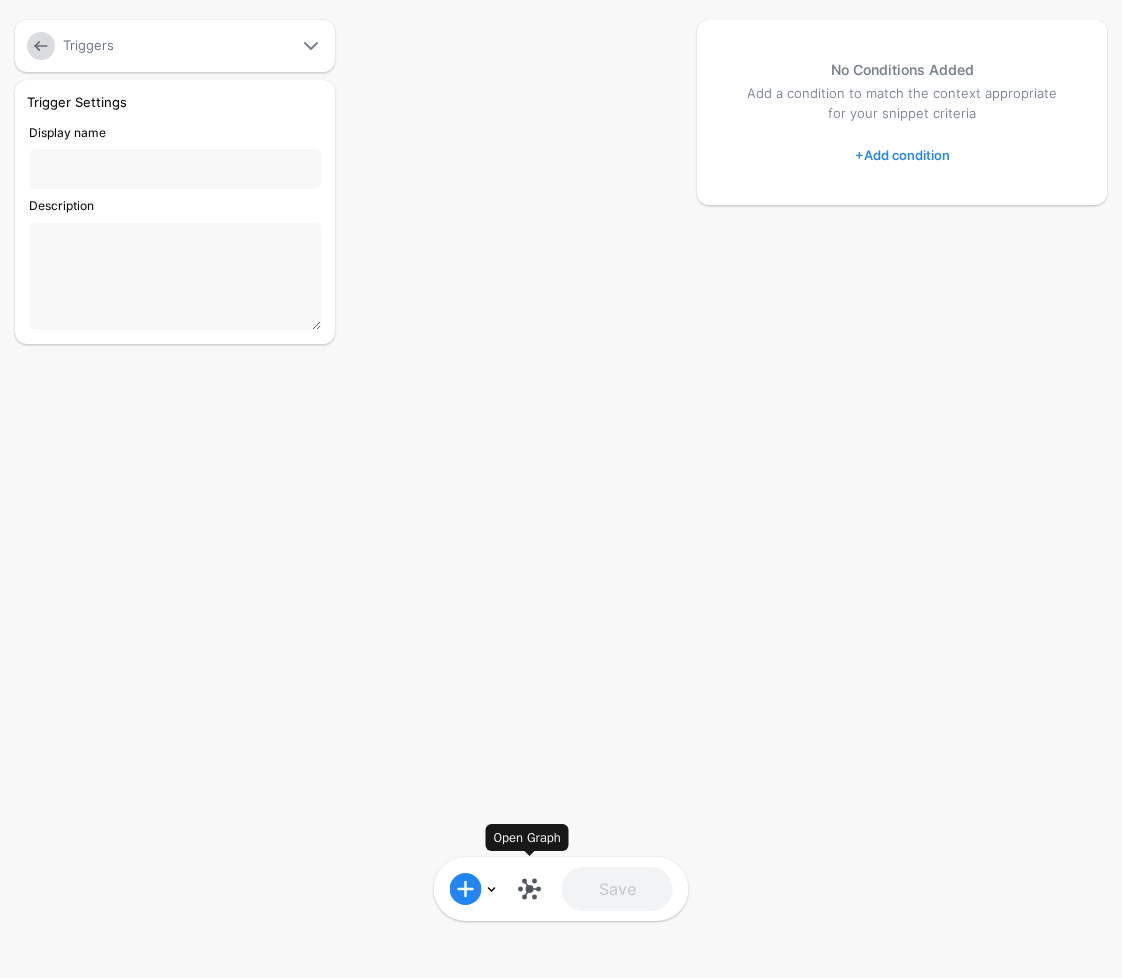 click at bounding box center [530, 889] 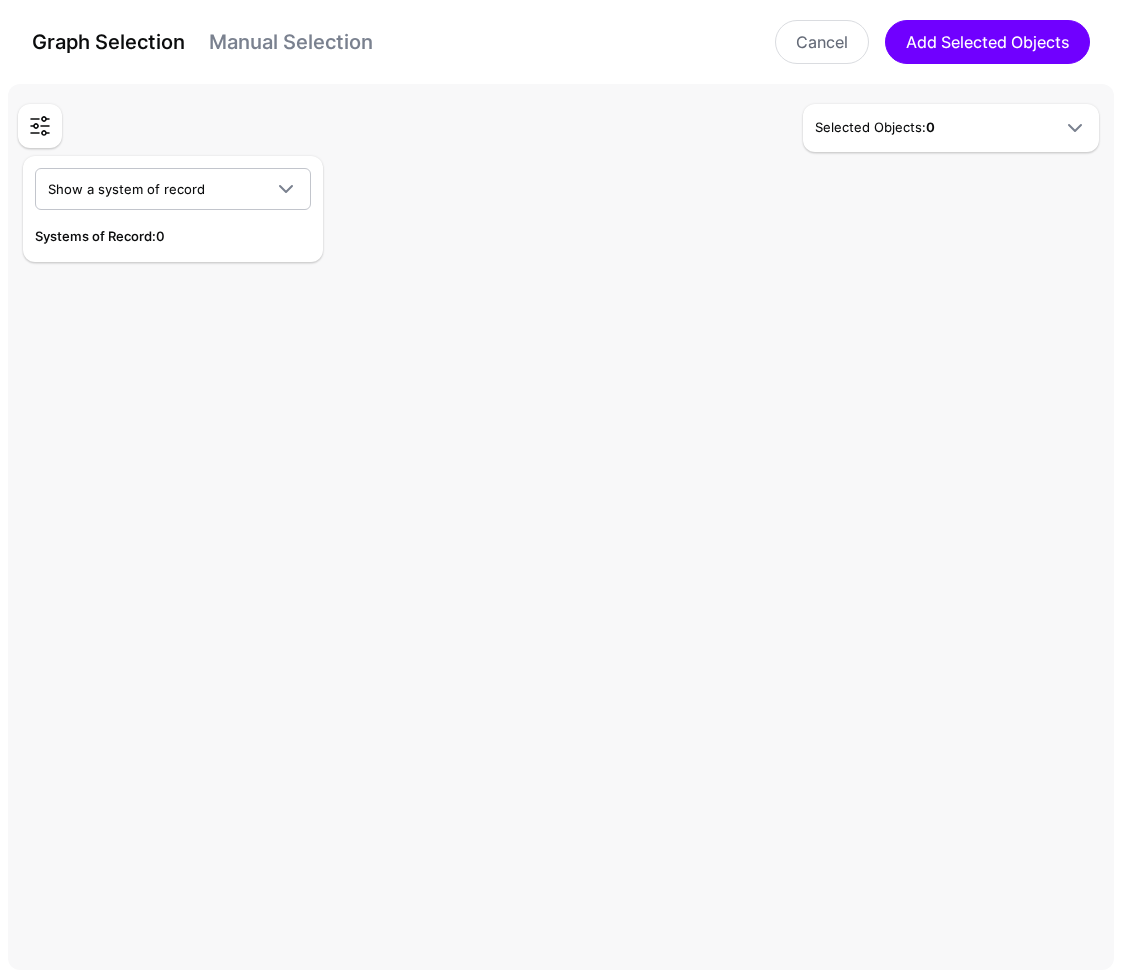 click 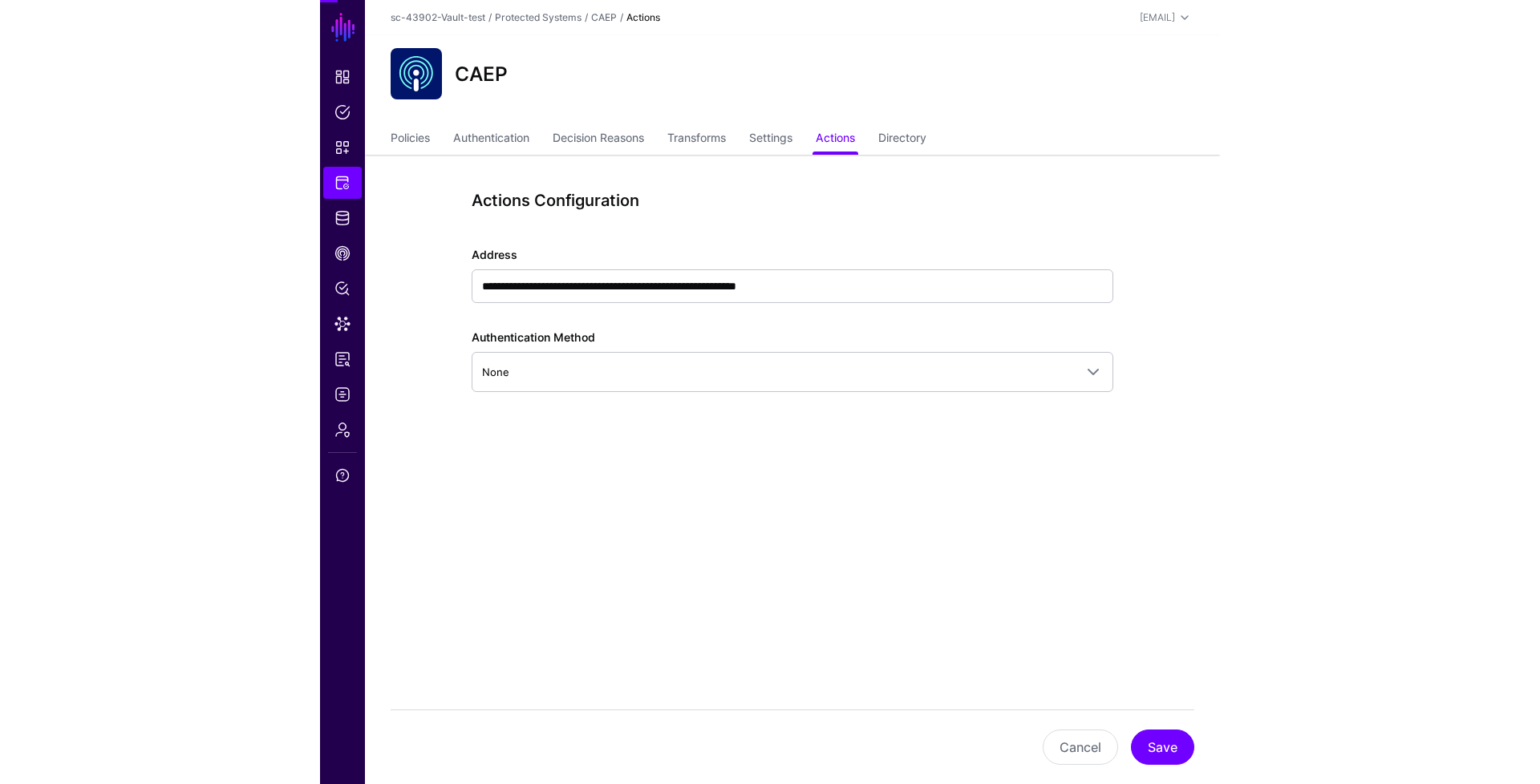 scroll, scrollTop: 0, scrollLeft: 0, axis: both 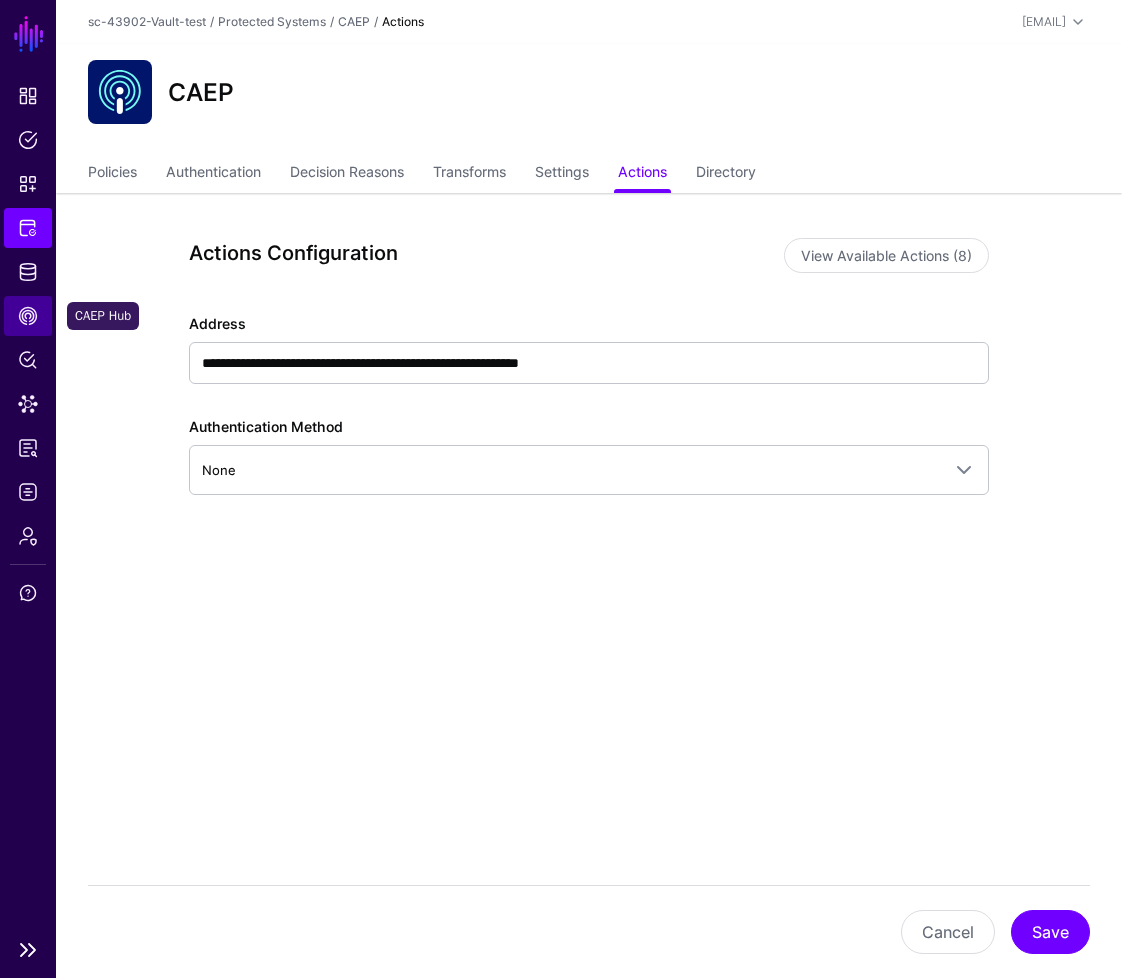 click on "CAEP Hub" 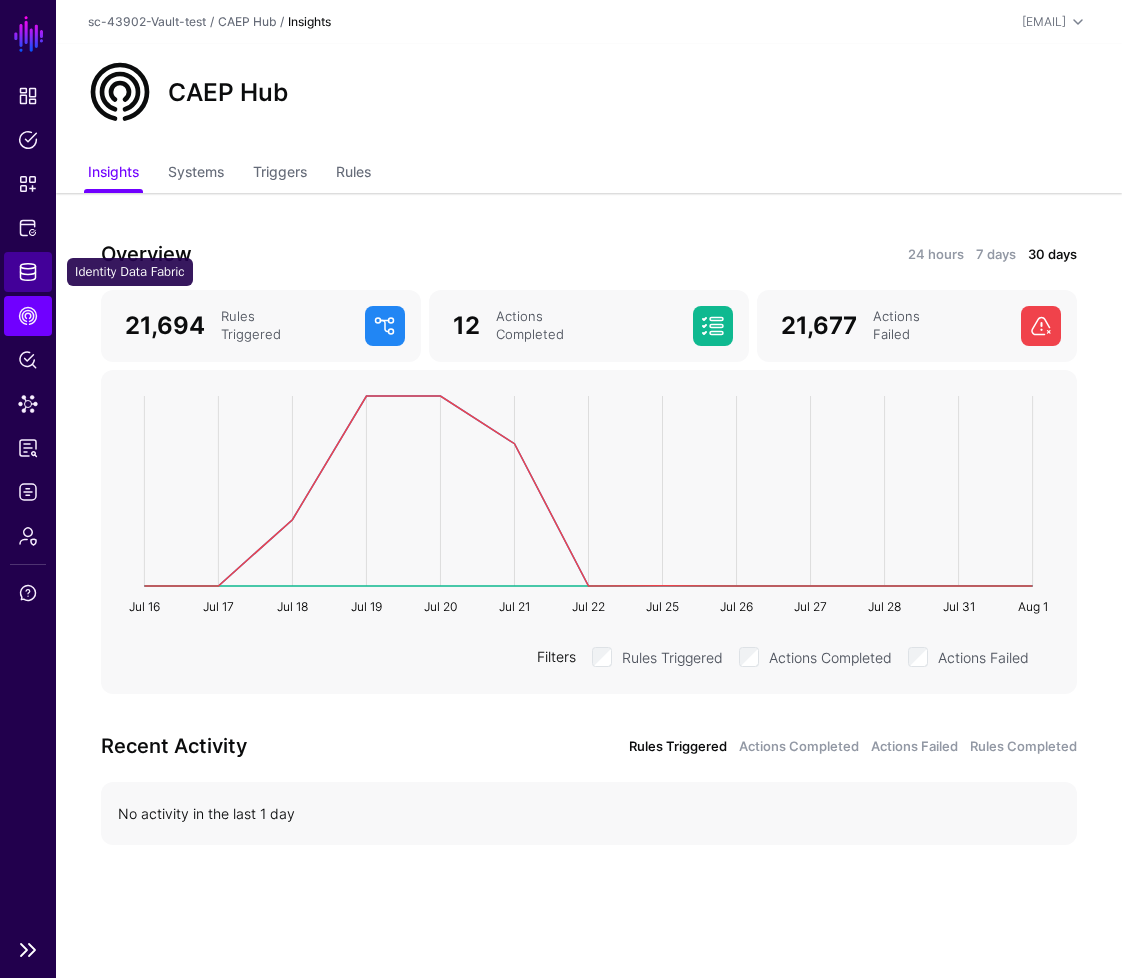 click on "Identity Data Fabric" 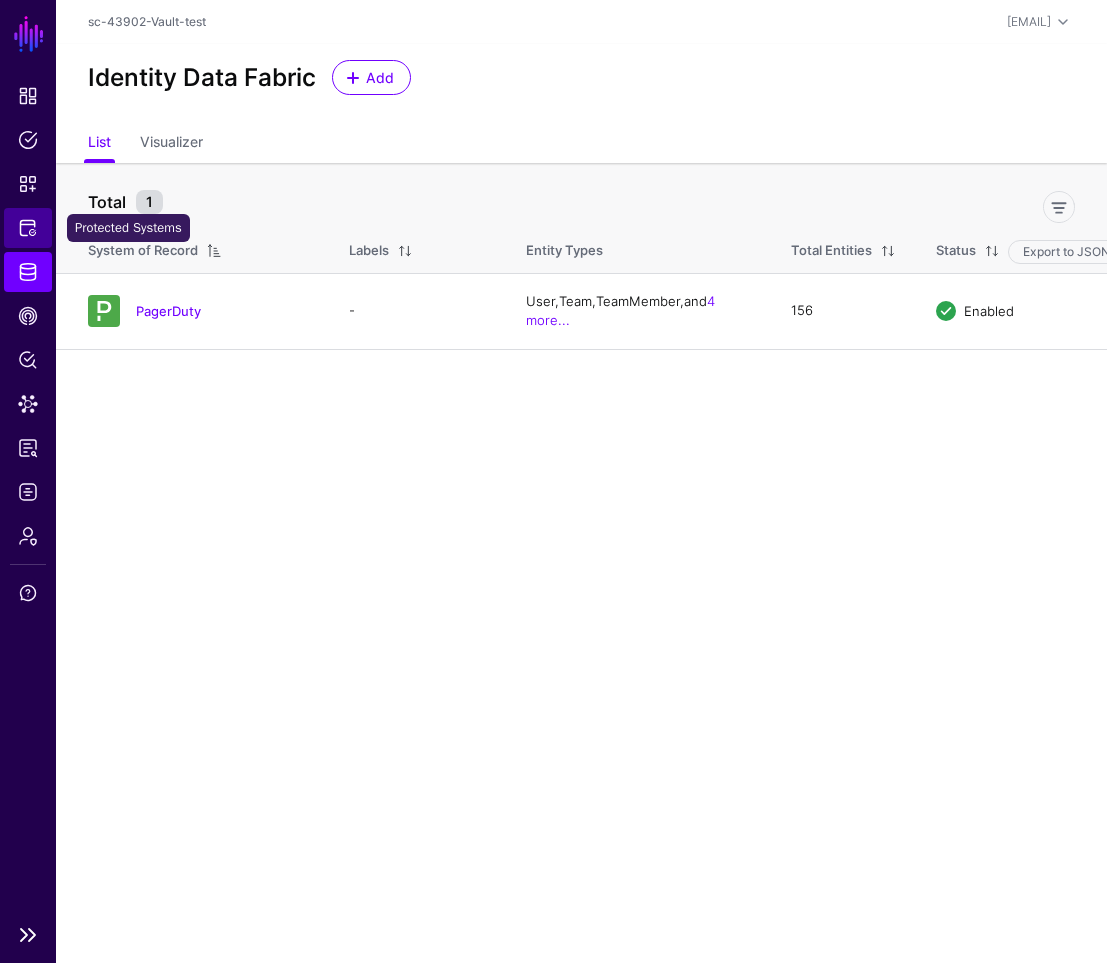 click on "Protected Systems" 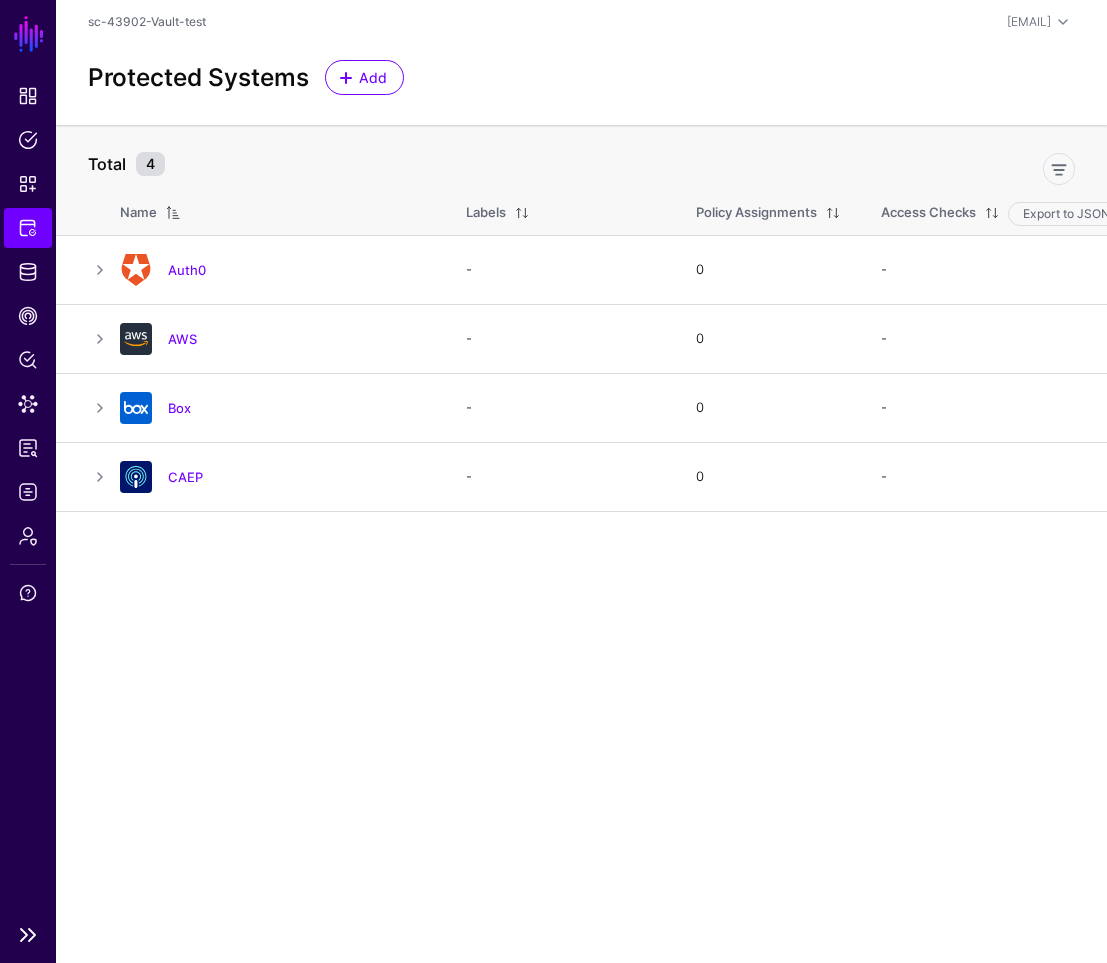 click on "Dashboard Policies Snippets Protected Systems Identity Data Fabric CAEP Hub Policy Lens Data Lens Reports Logs Admin Support" 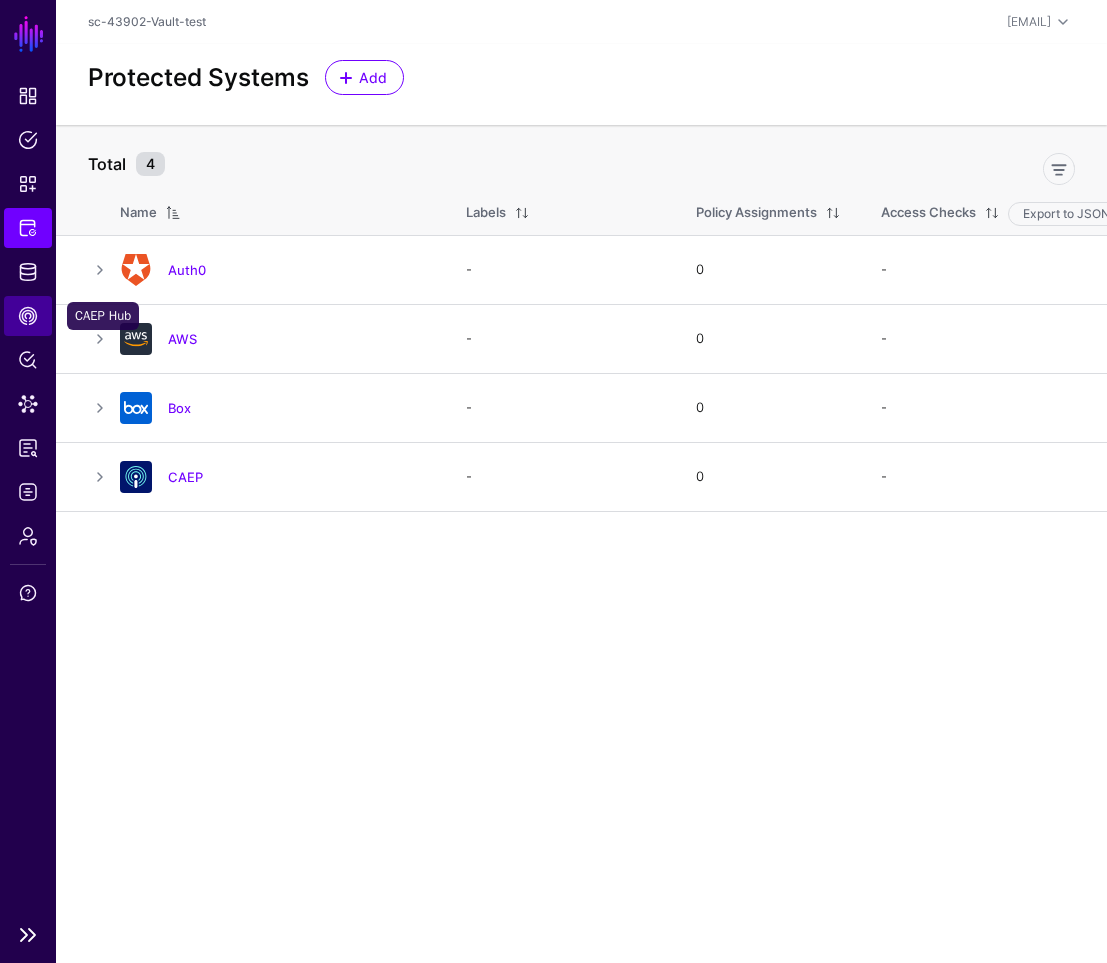 click on "CAEP Hub" 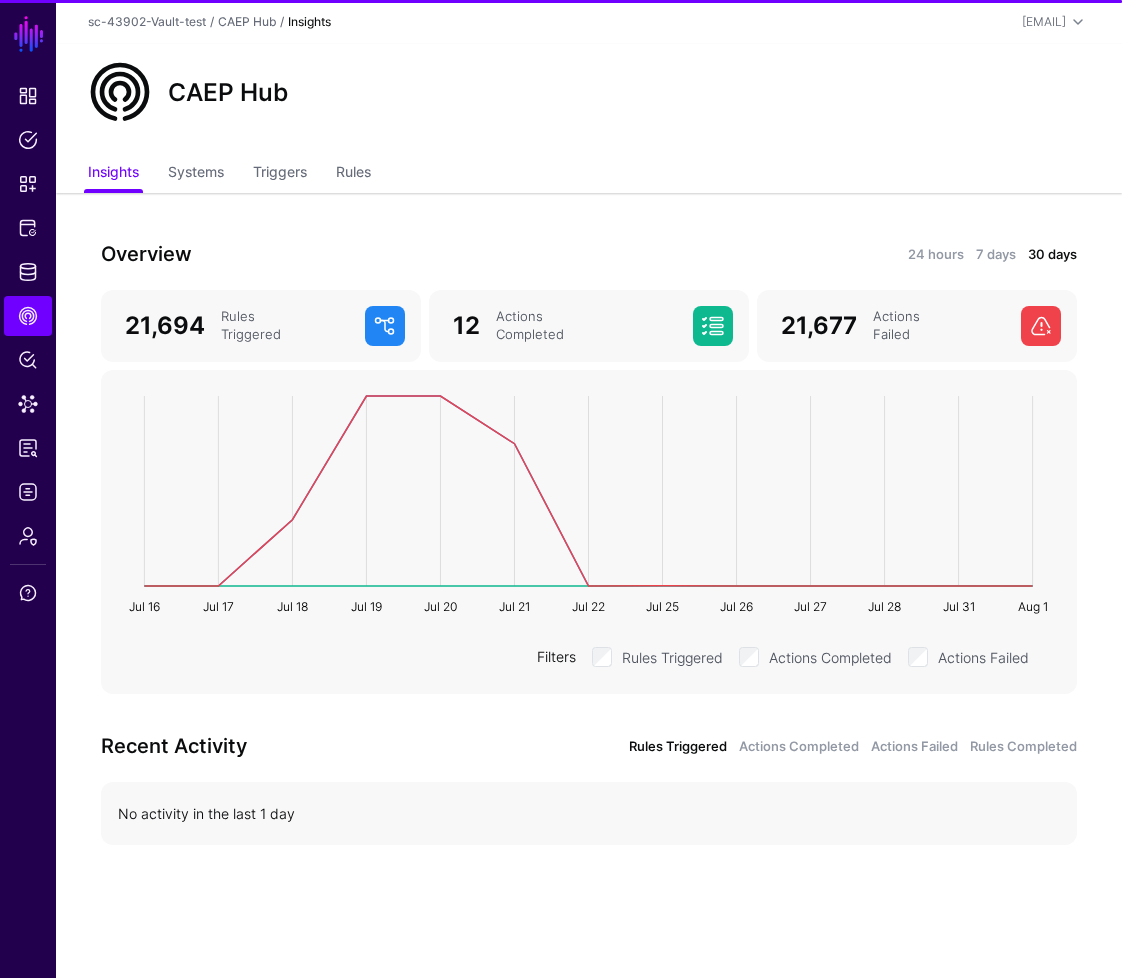 click on "Insights Systems Triggers Rules" 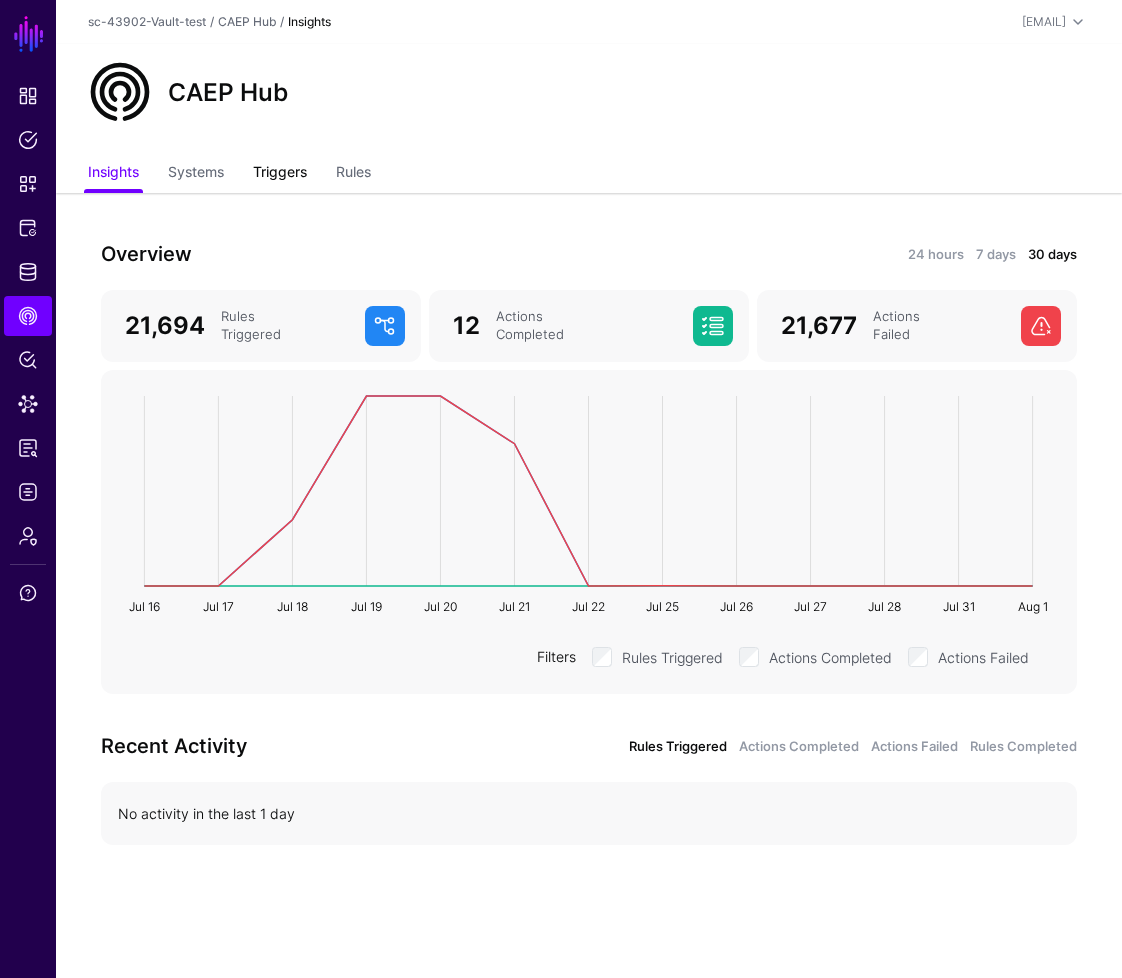 click on "Triggers" 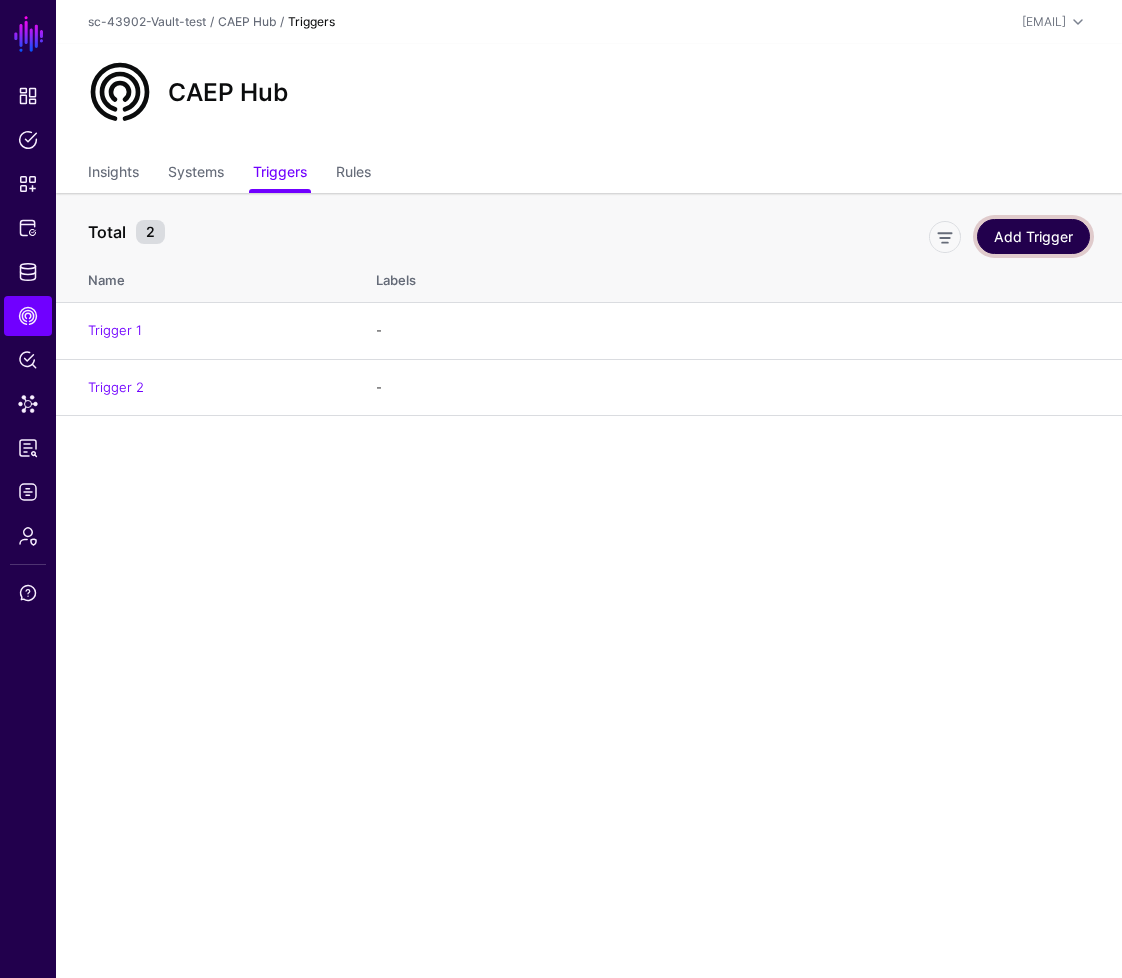 click on "Add Trigger" 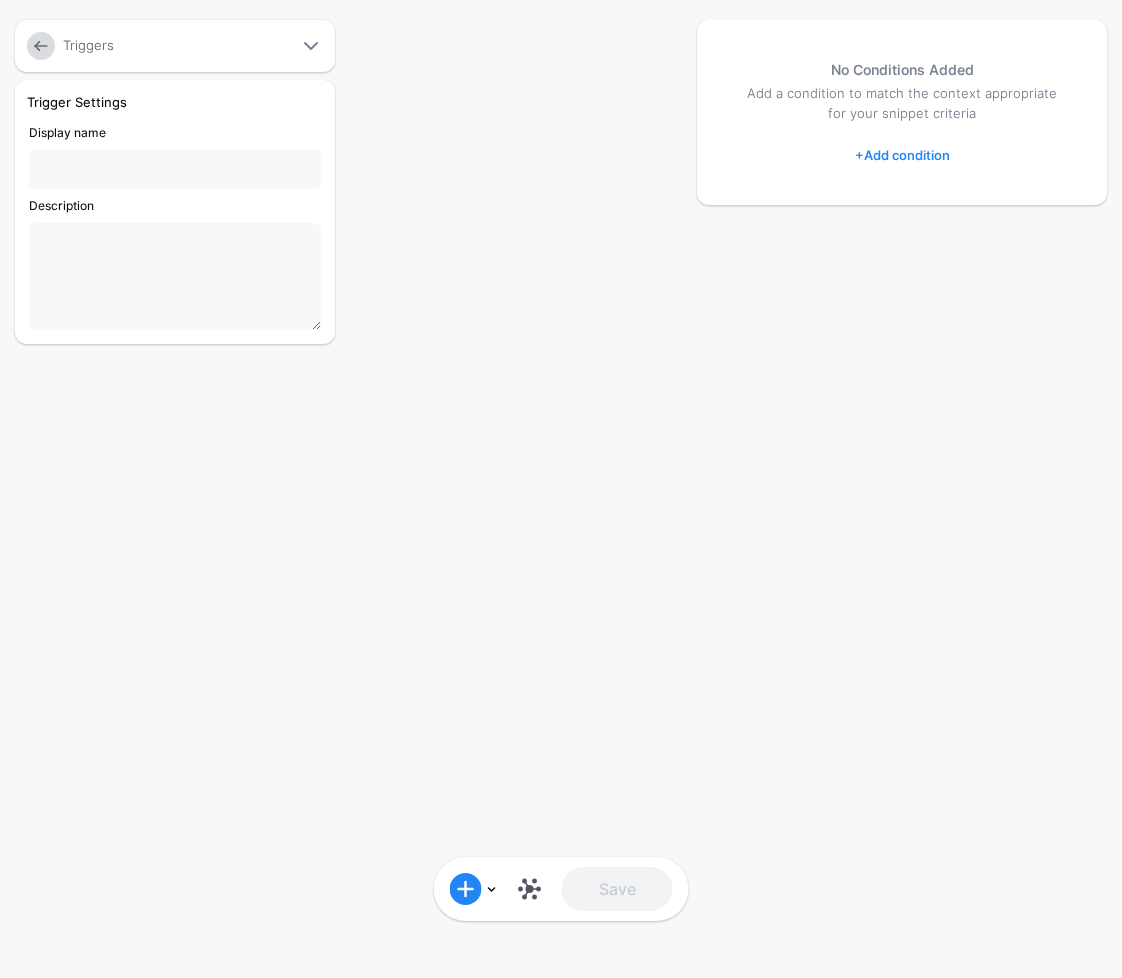 click on "Display name" at bounding box center (175, 169) 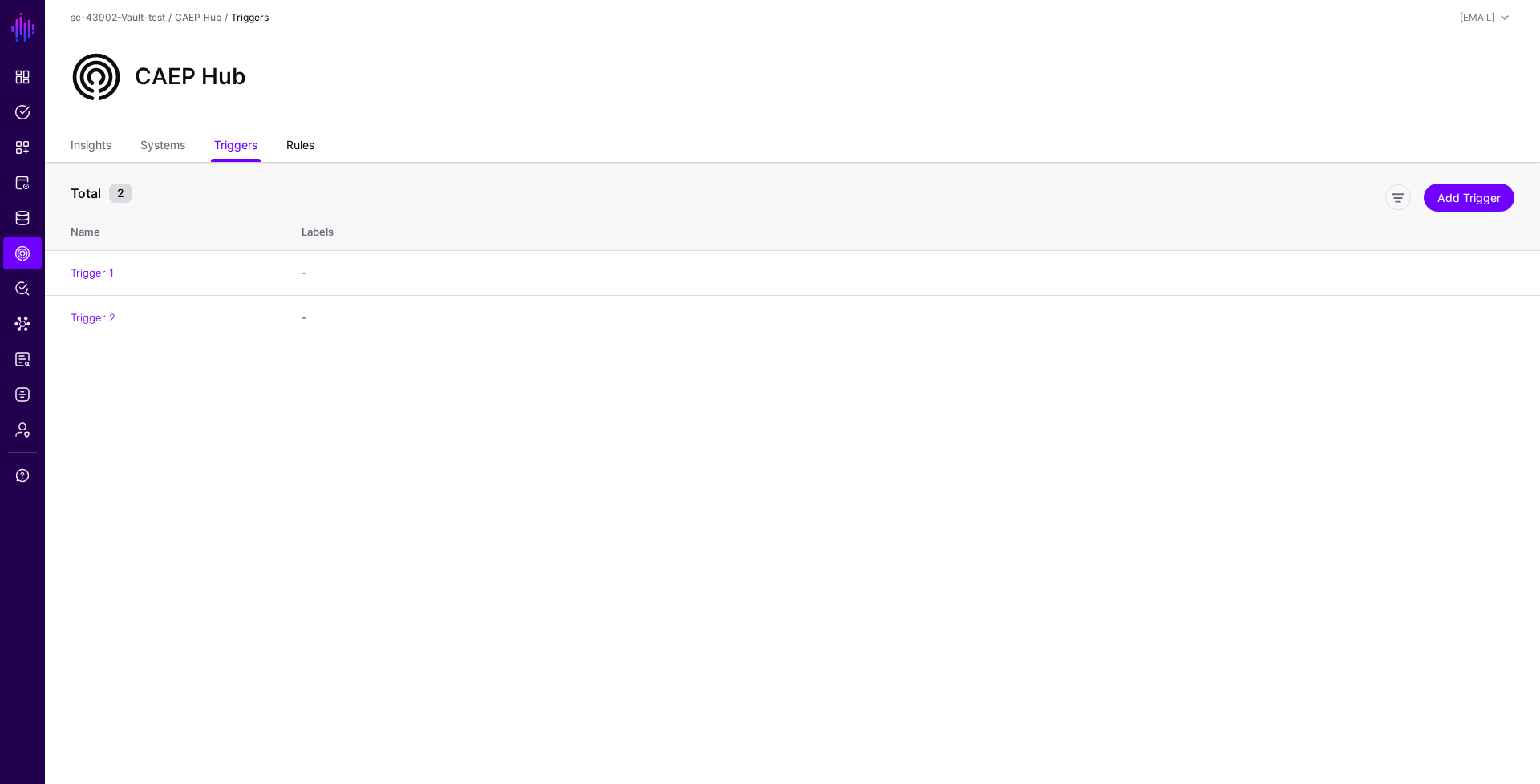 click on "Rules" 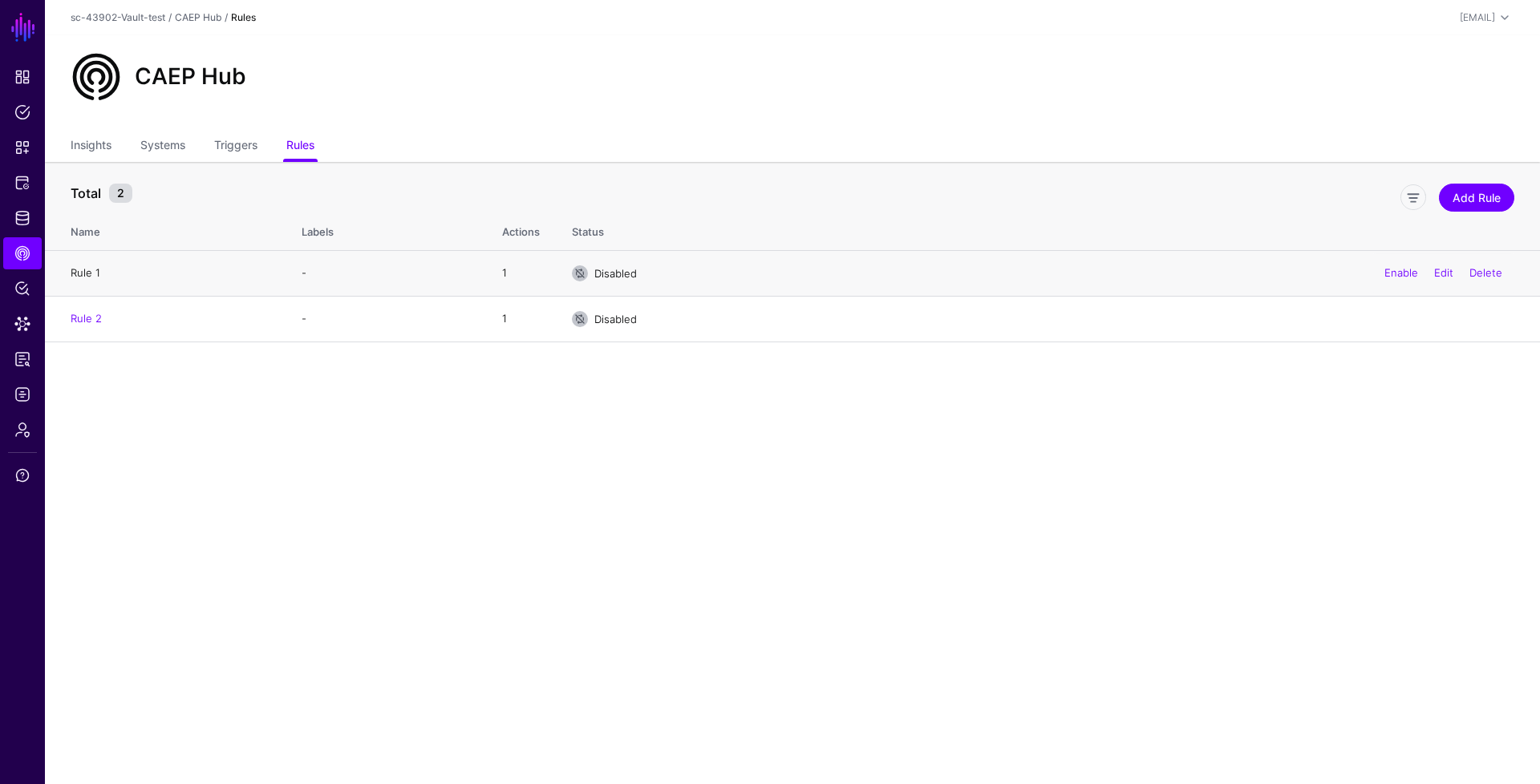 click on "Rule 1" 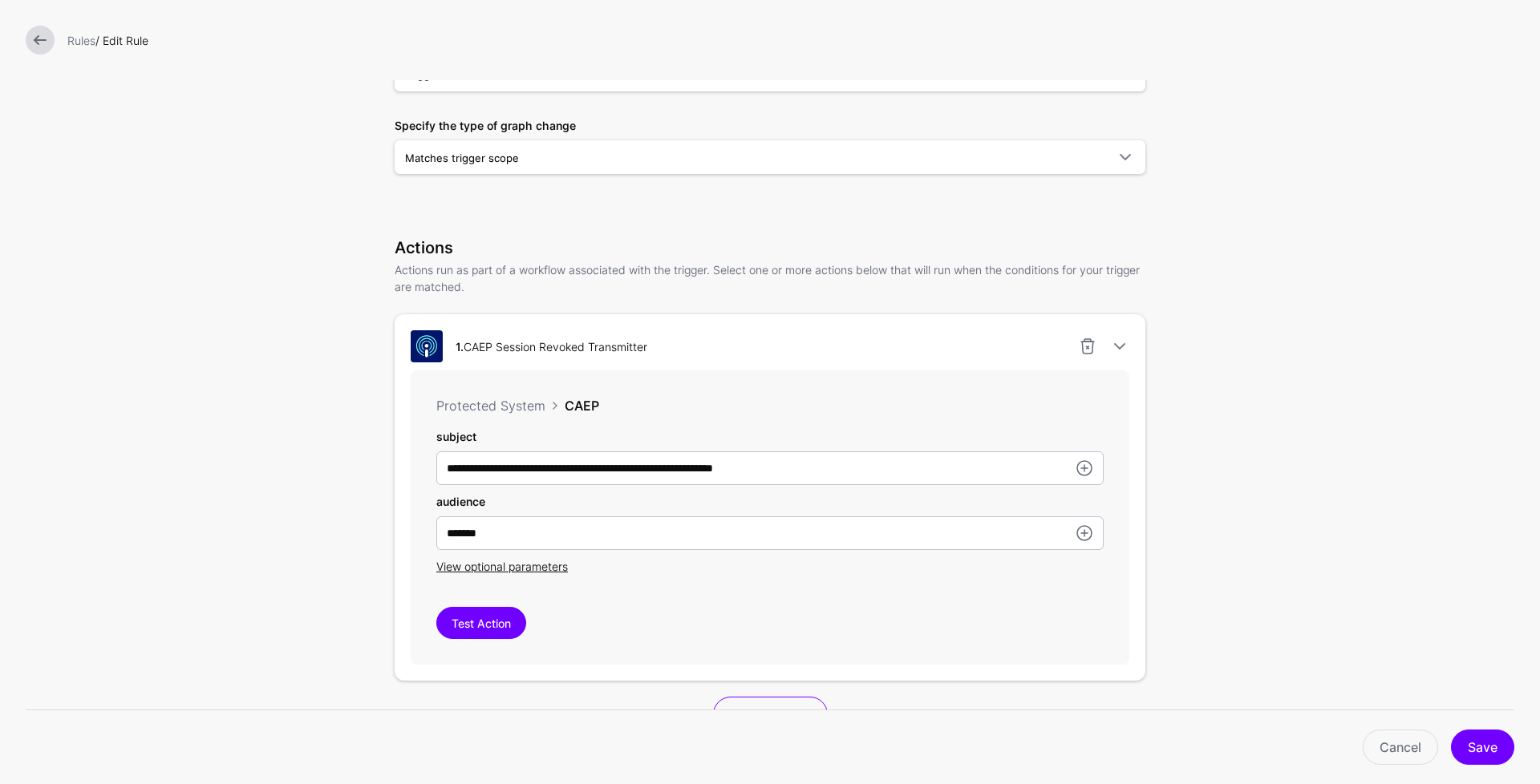 scroll, scrollTop: 249, scrollLeft: 0, axis: vertical 